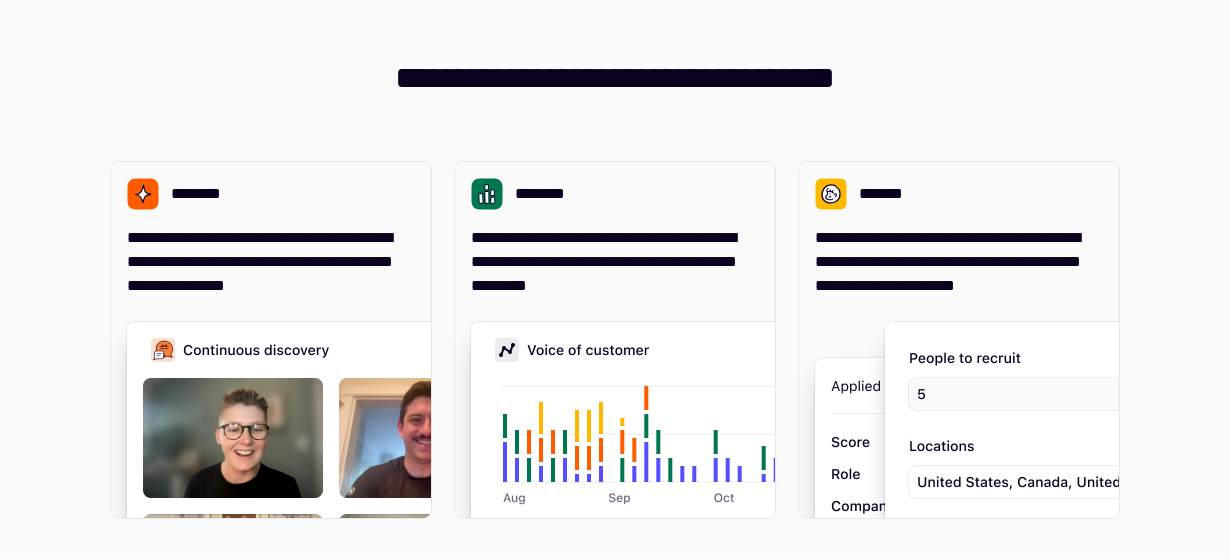 scroll, scrollTop: 0, scrollLeft: 0, axis: both 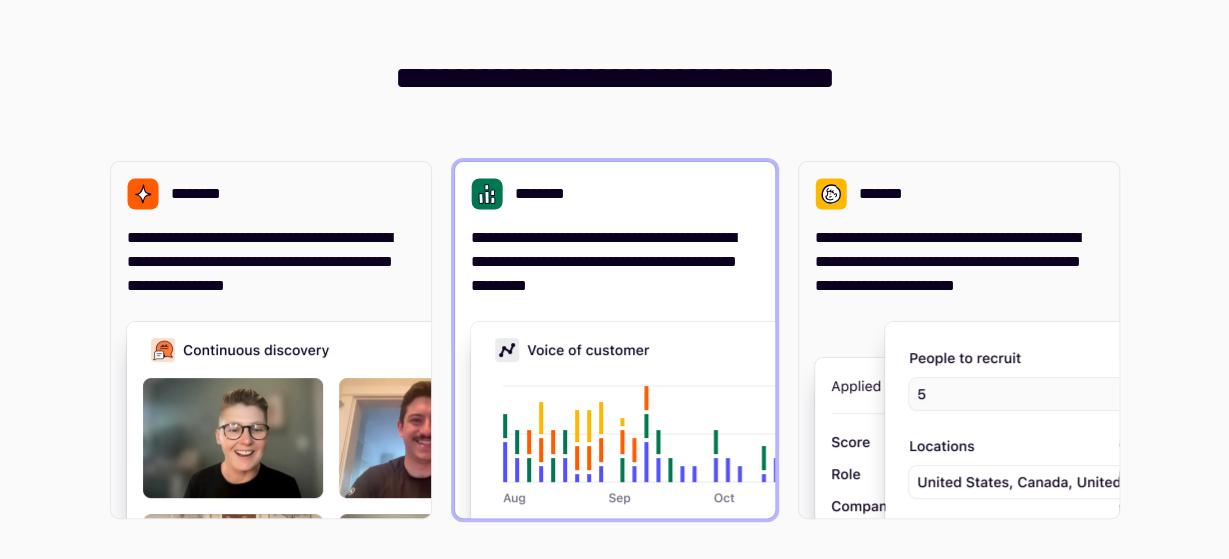 click on "********" at bounding box center (548, 194) 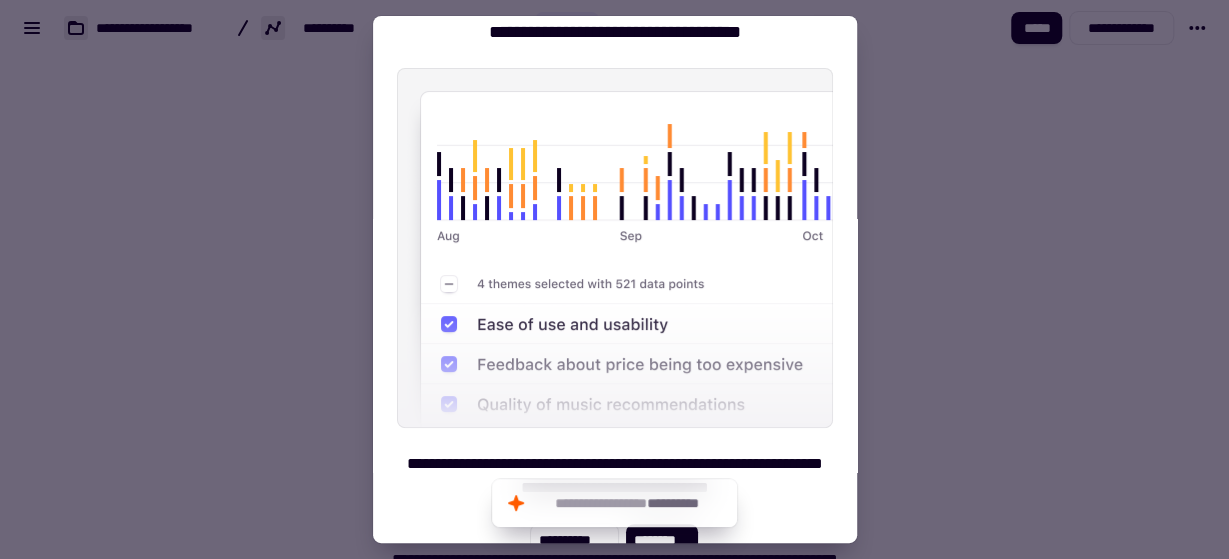 scroll, scrollTop: 89, scrollLeft: 0, axis: vertical 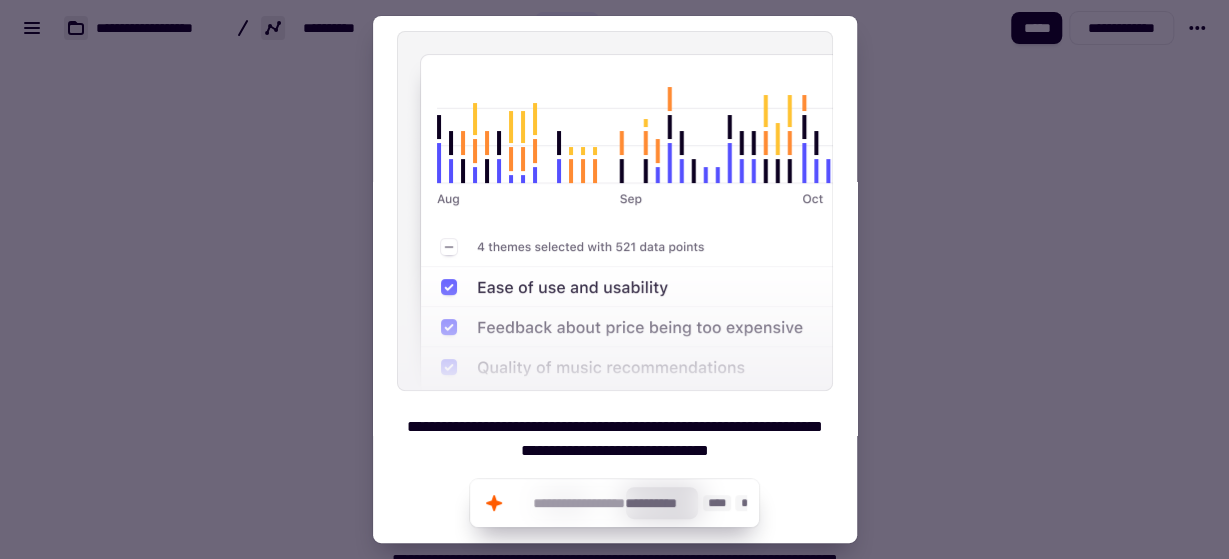 click on "**********" 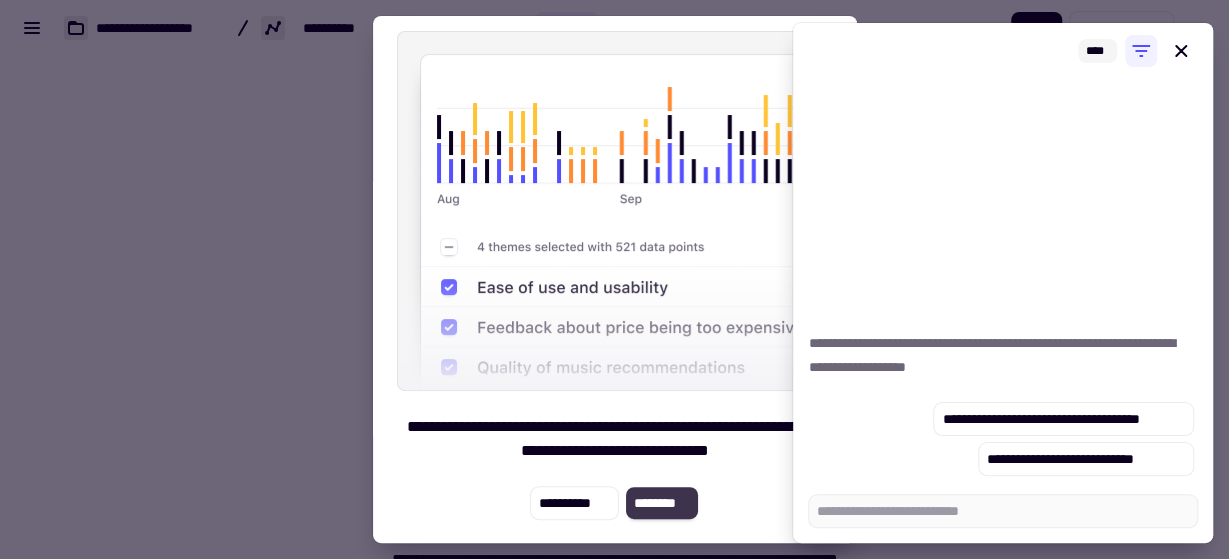click on "********" 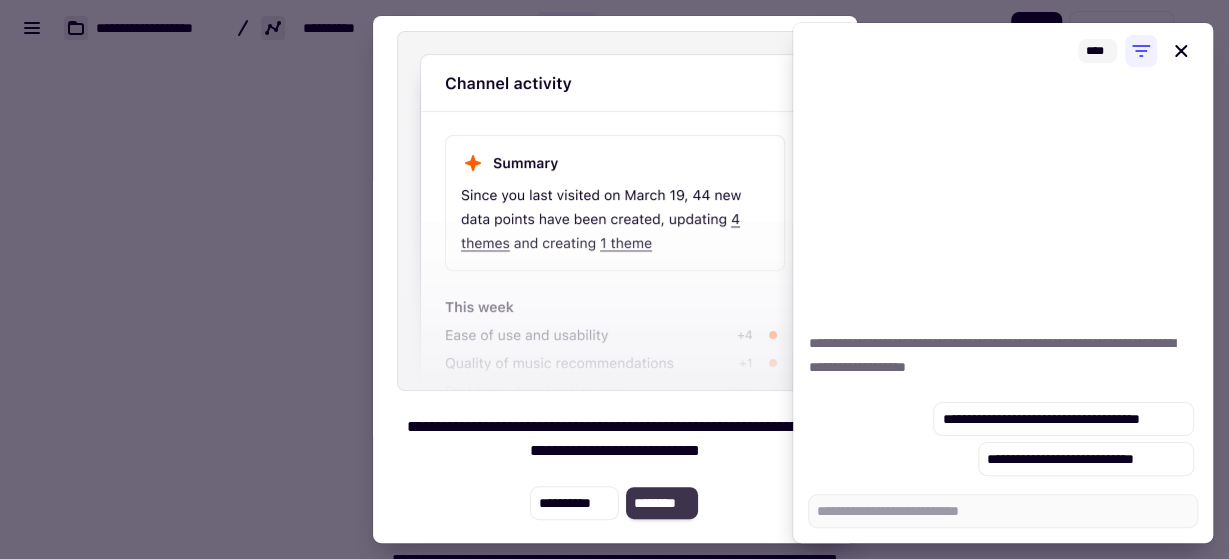 click on "********" 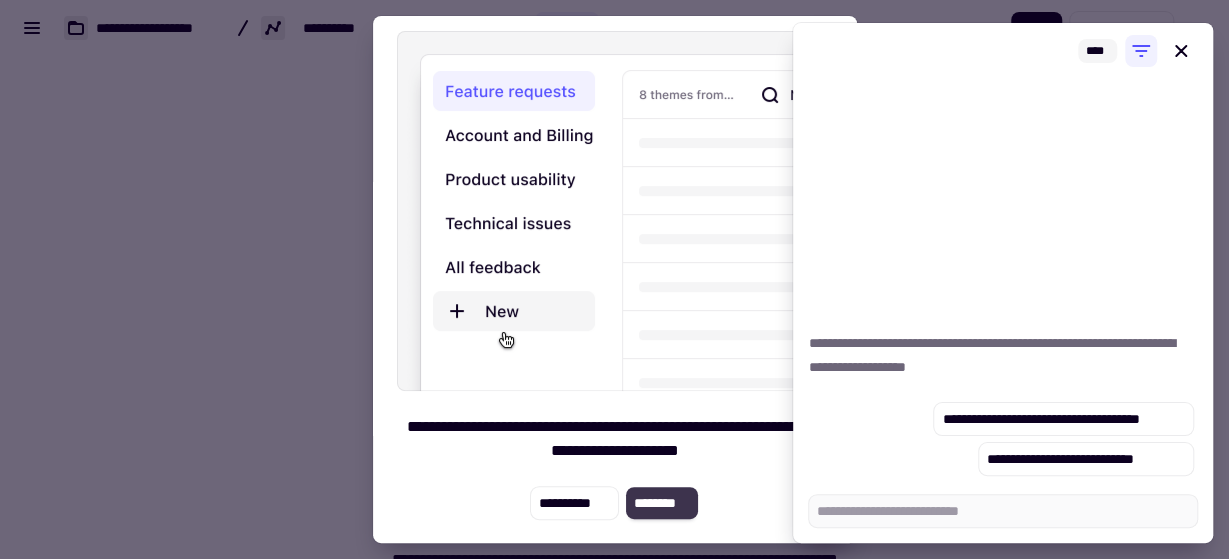 click on "********" 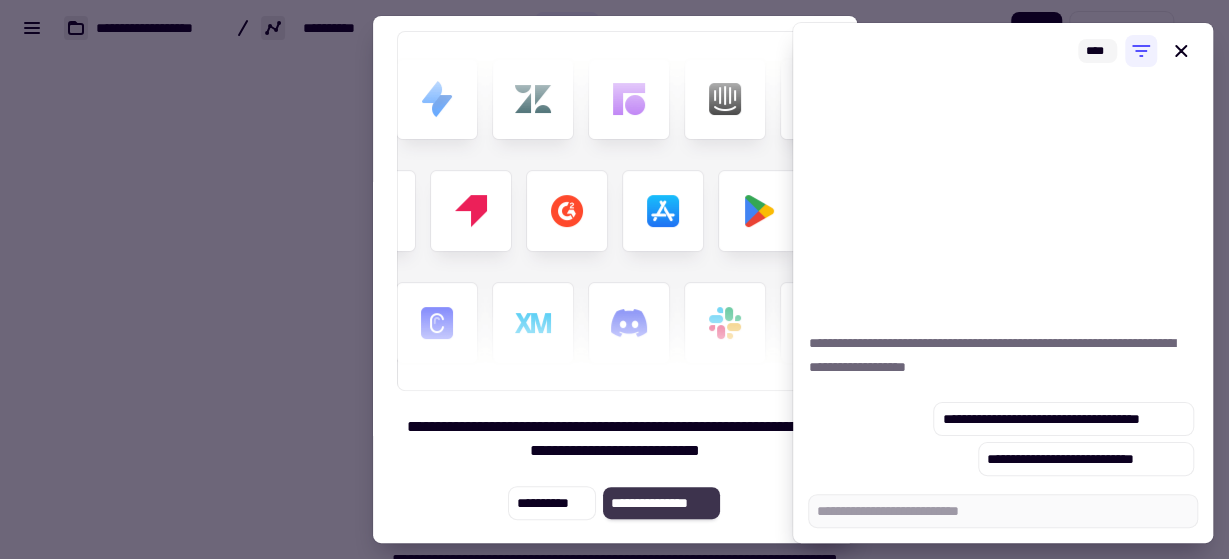 click on "**********" 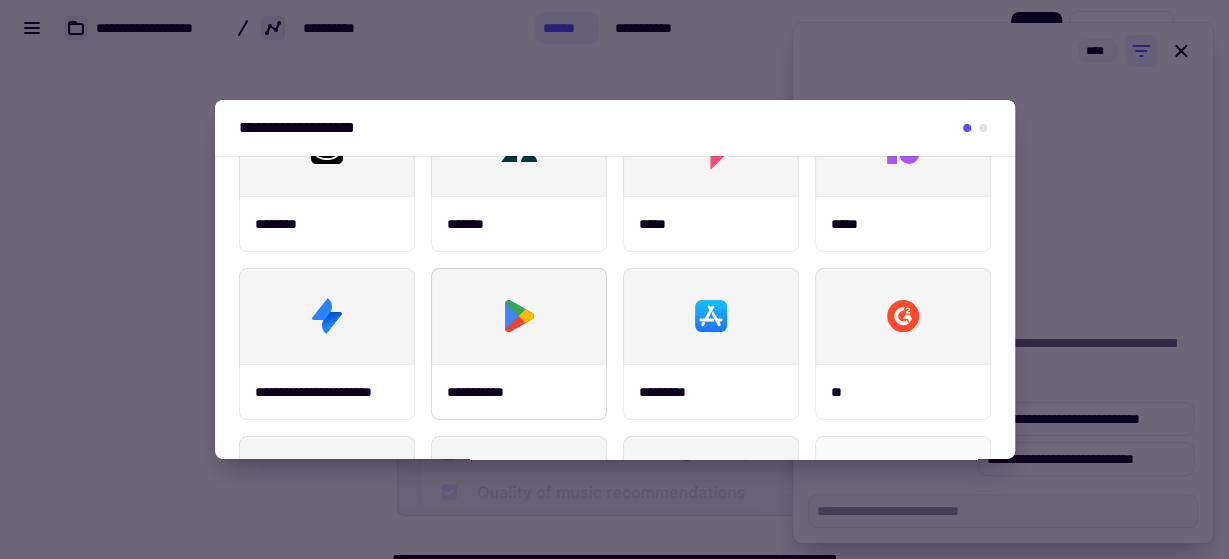 scroll, scrollTop: 128, scrollLeft: 0, axis: vertical 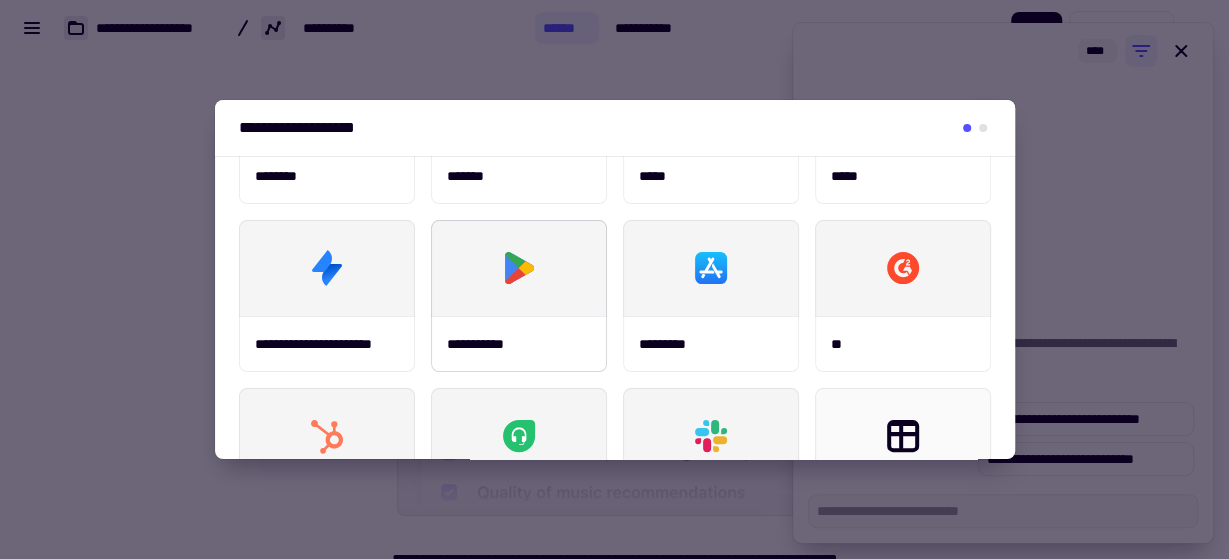 click on "**********" at bounding box center [519, 344] 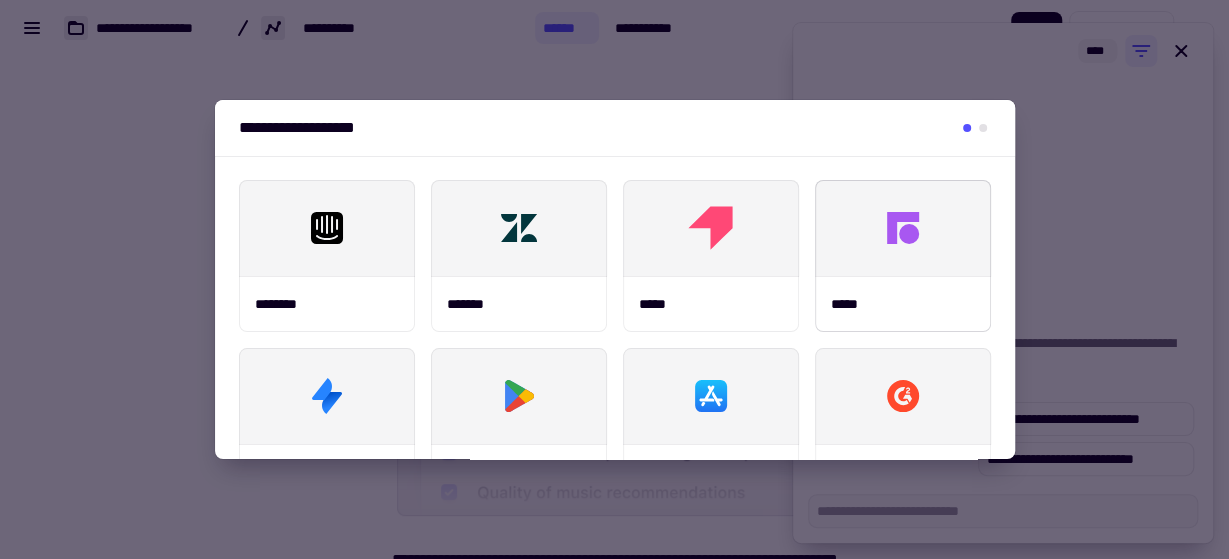 scroll, scrollTop: 569, scrollLeft: 0, axis: vertical 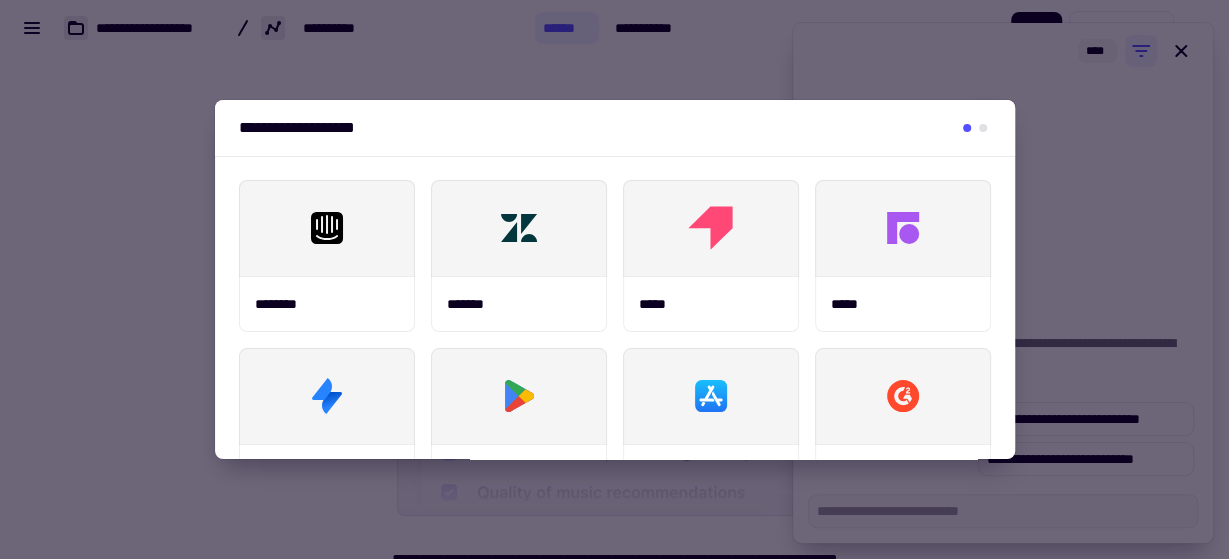 click at bounding box center (983, 128) 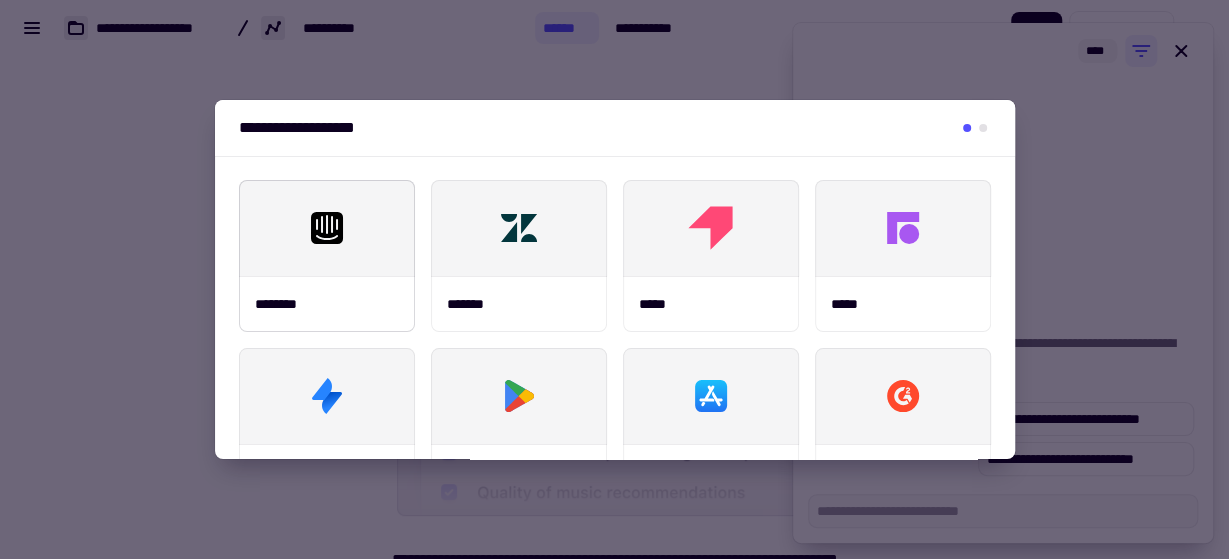 click 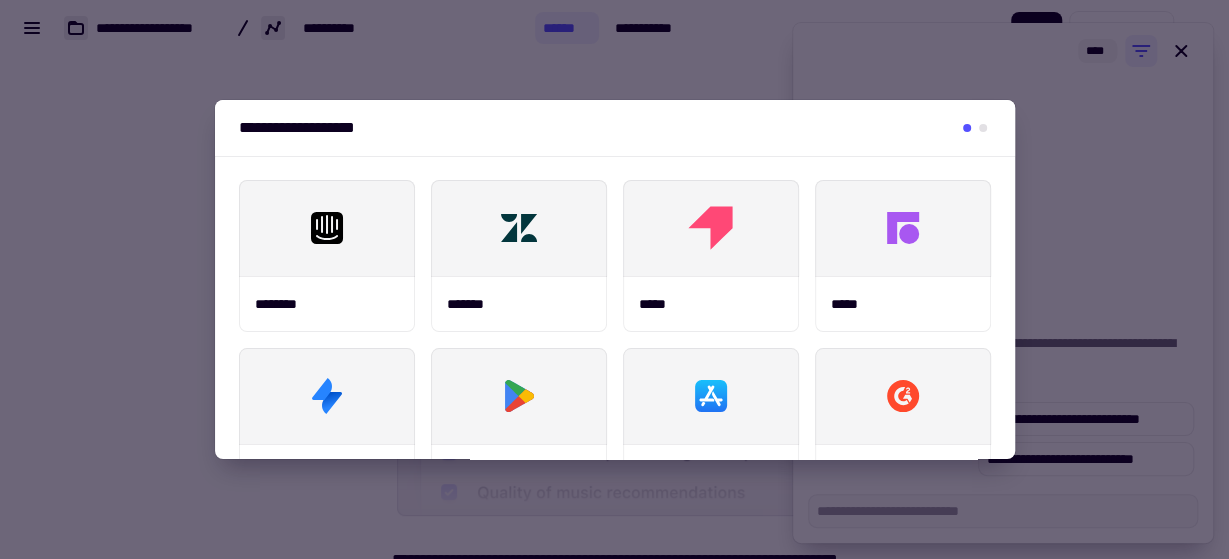 click at bounding box center (614, 279) 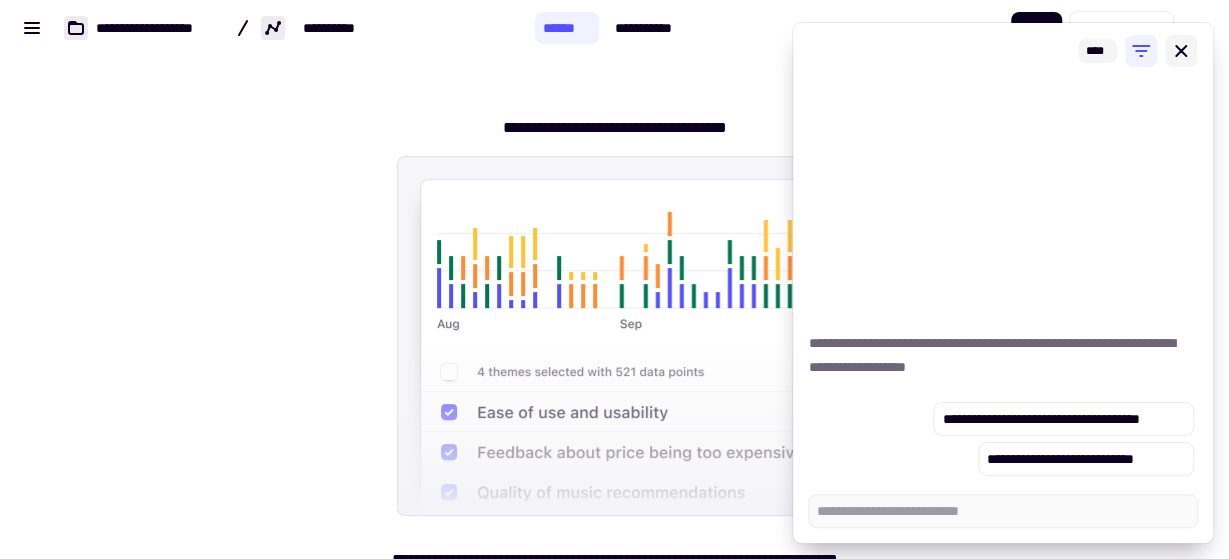 click 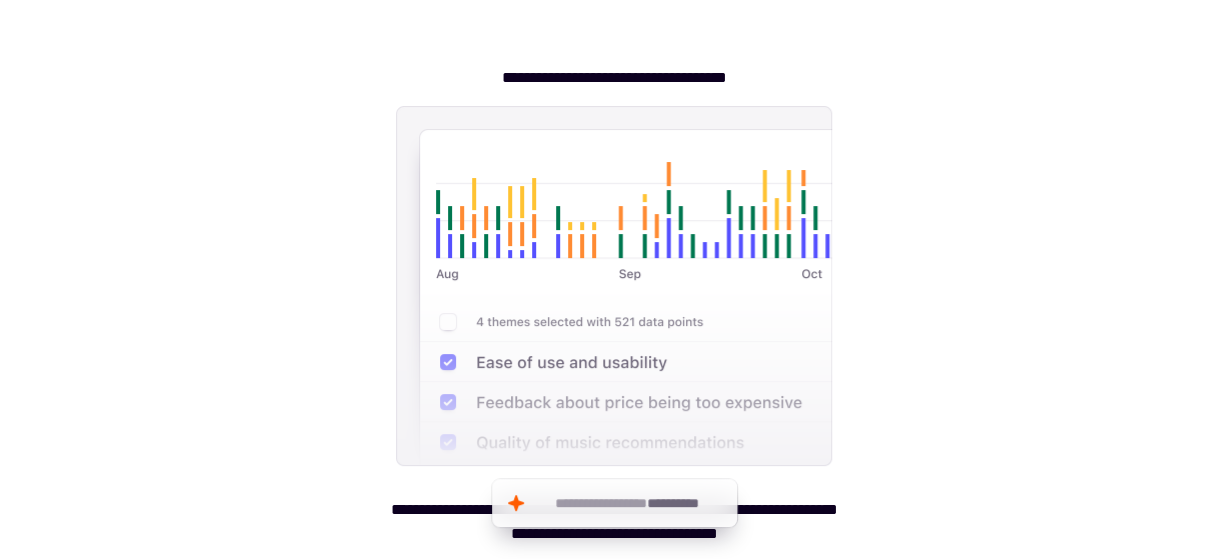 scroll, scrollTop: 0, scrollLeft: 0, axis: both 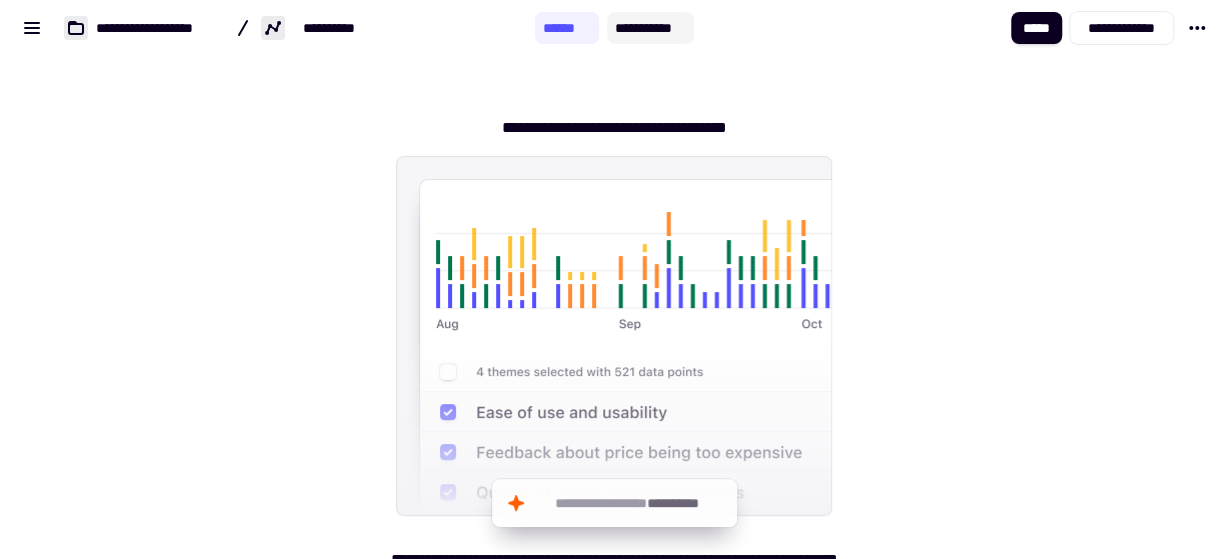 click on "**********" 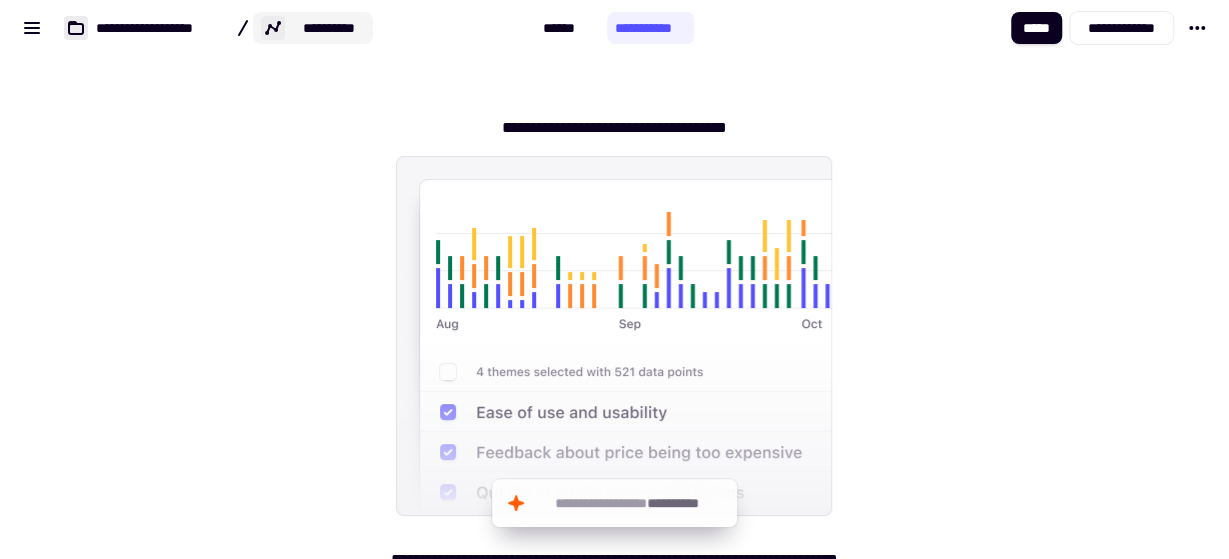 click on "**********" 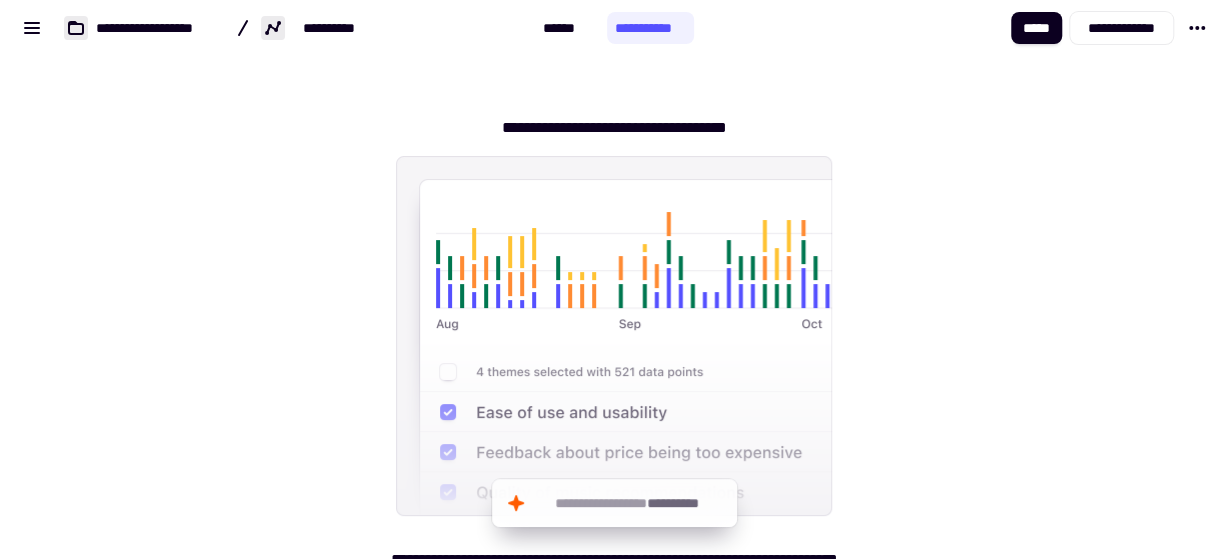 click on "**********" at bounding box center (614, 376) 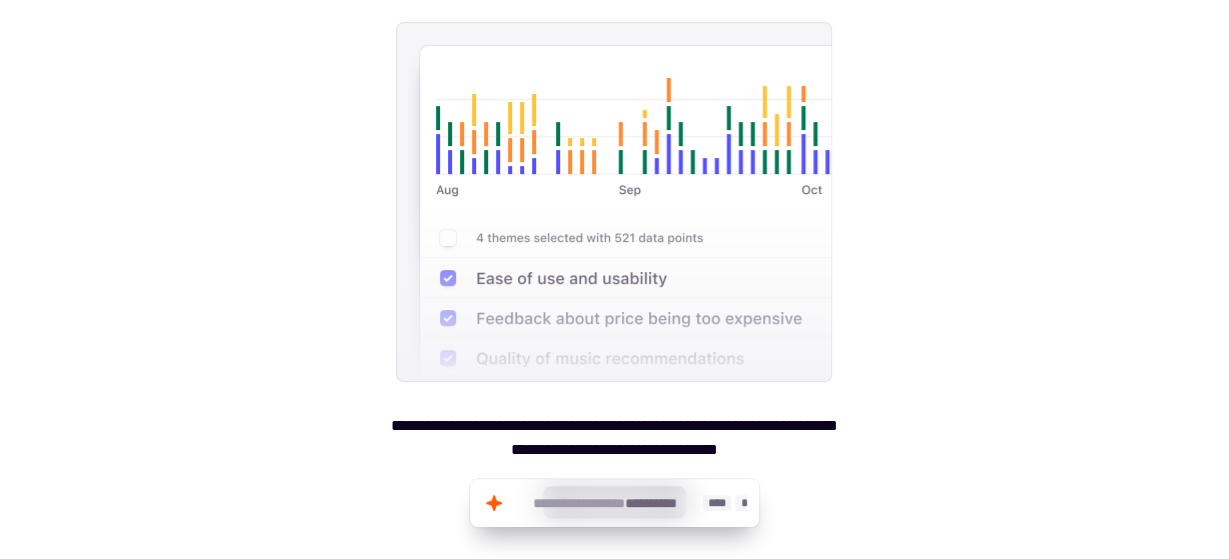 click on "****" 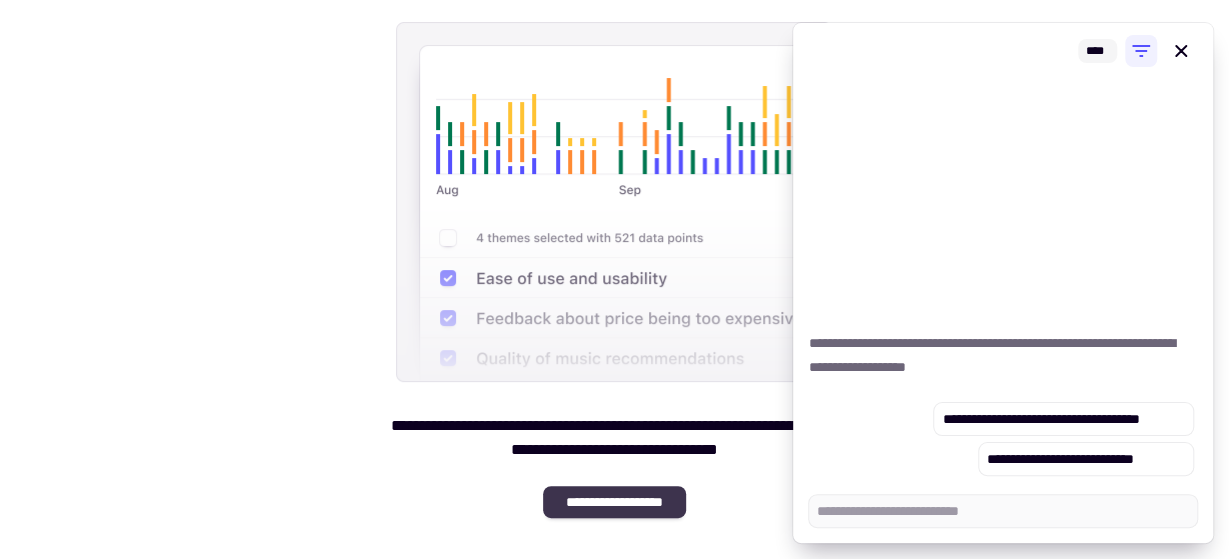 click on "**********" 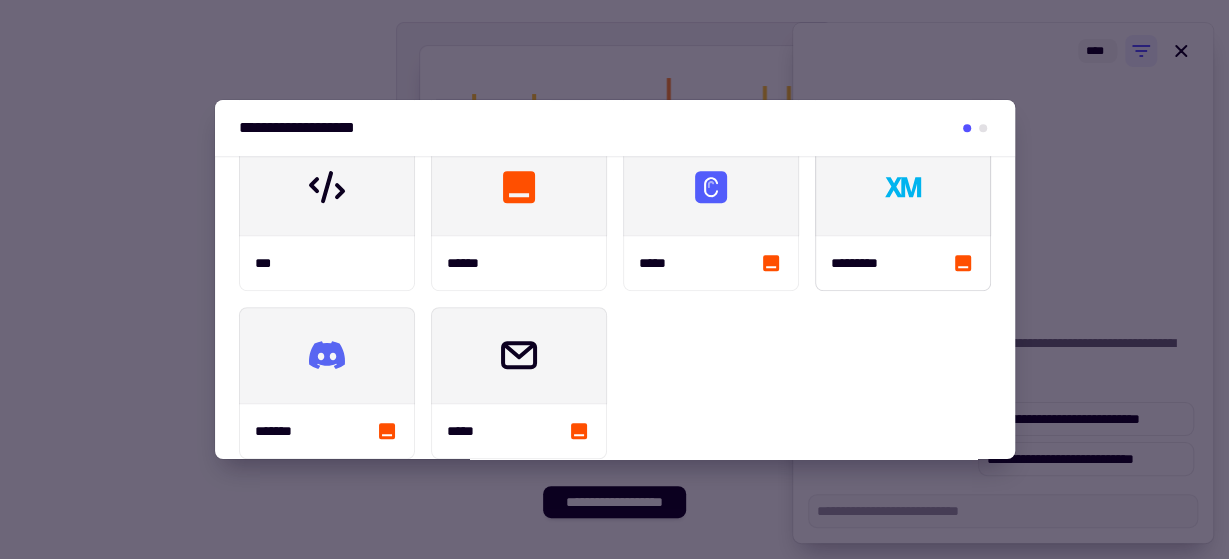 scroll, scrollTop: 569, scrollLeft: 0, axis: vertical 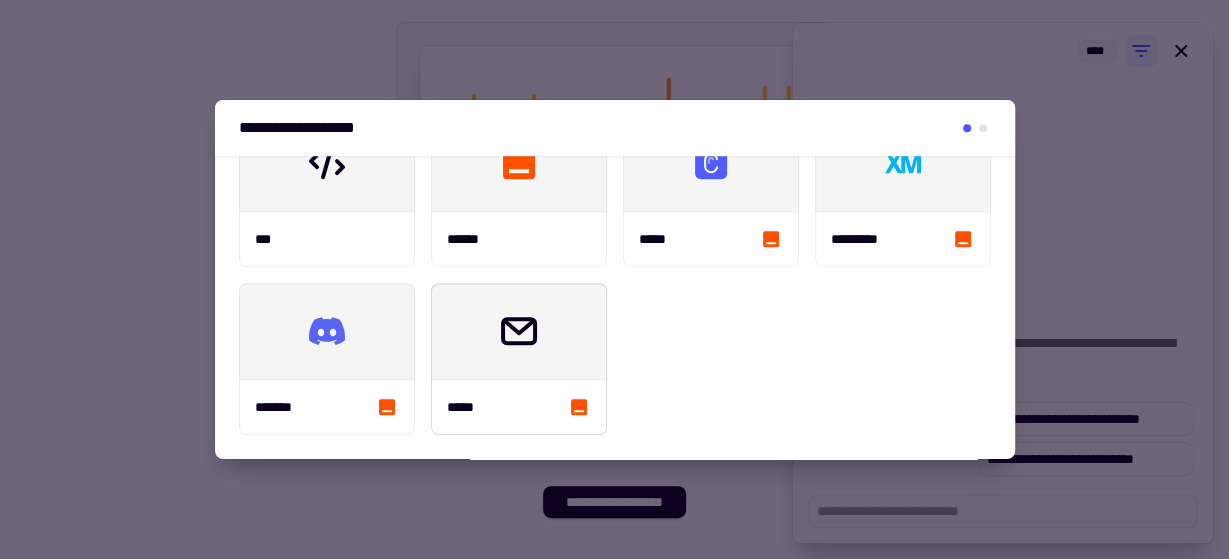 click 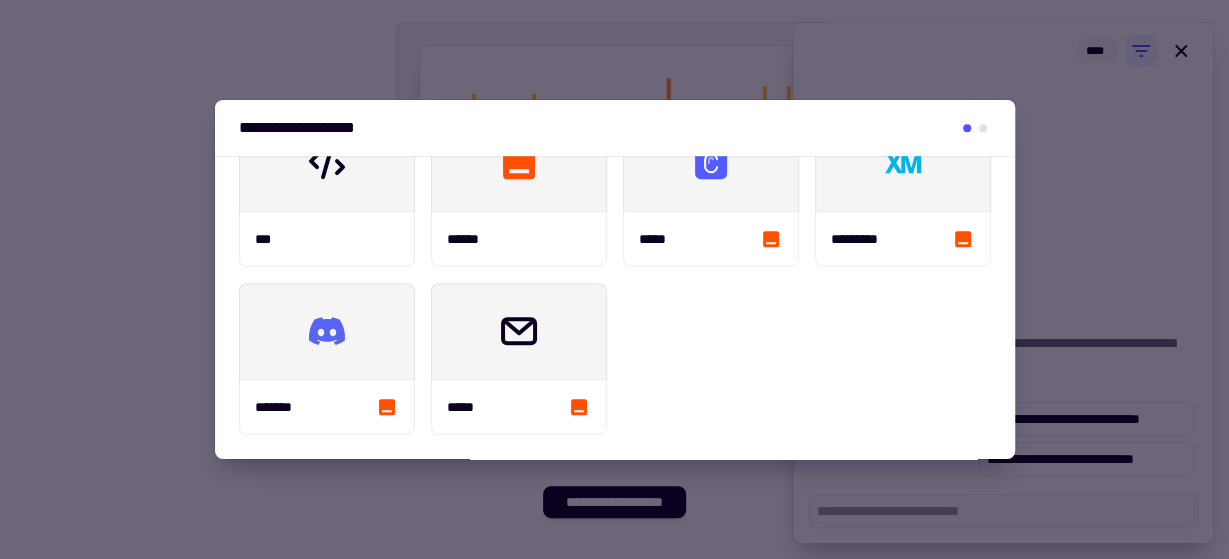 click at bounding box center [614, 279] 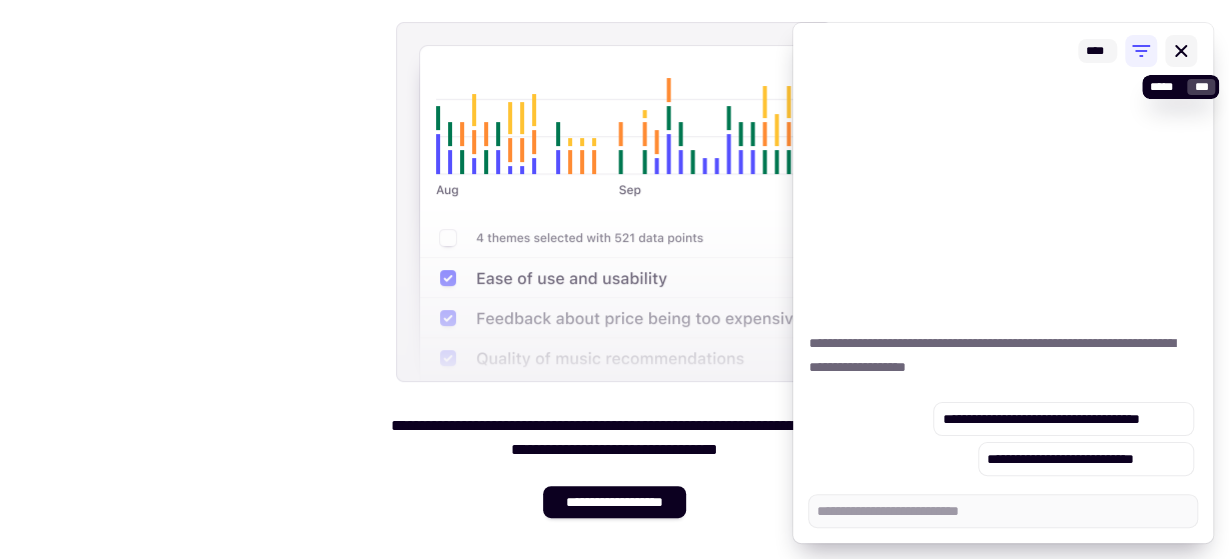 click 